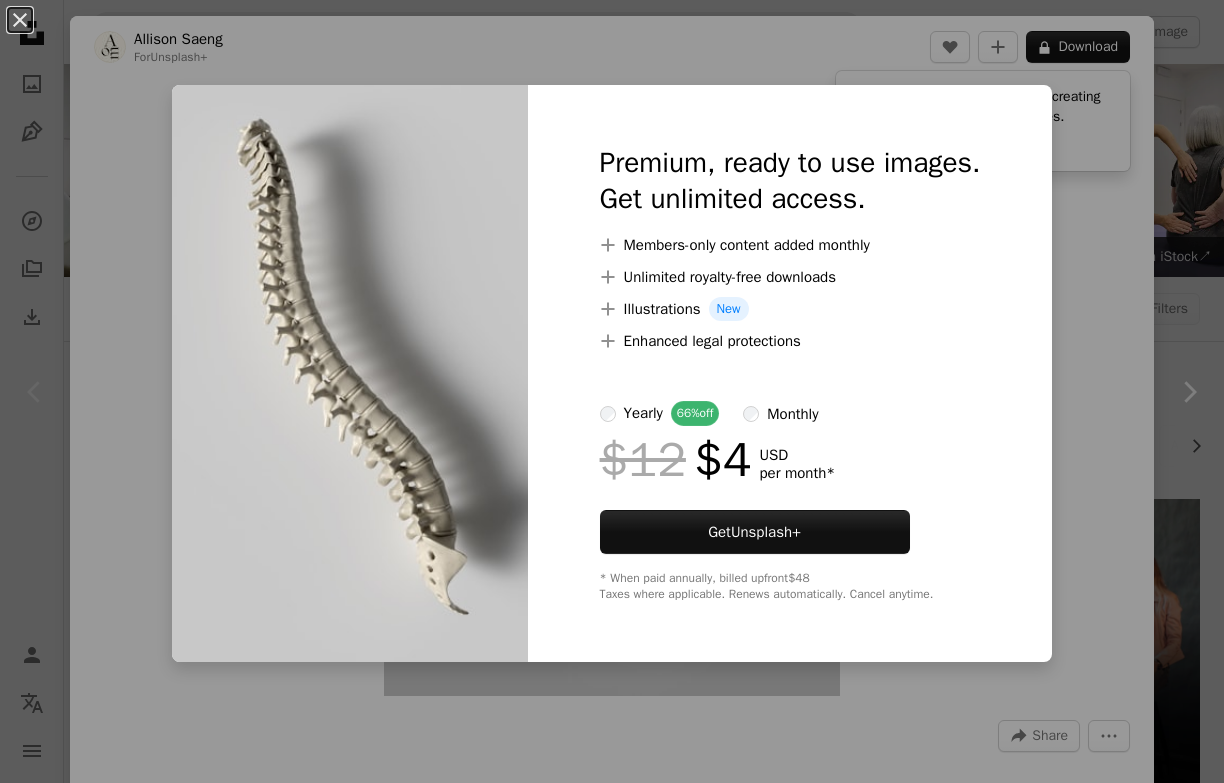 scroll, scrollTop: 320, scrollLeft: 0, axis: vertical 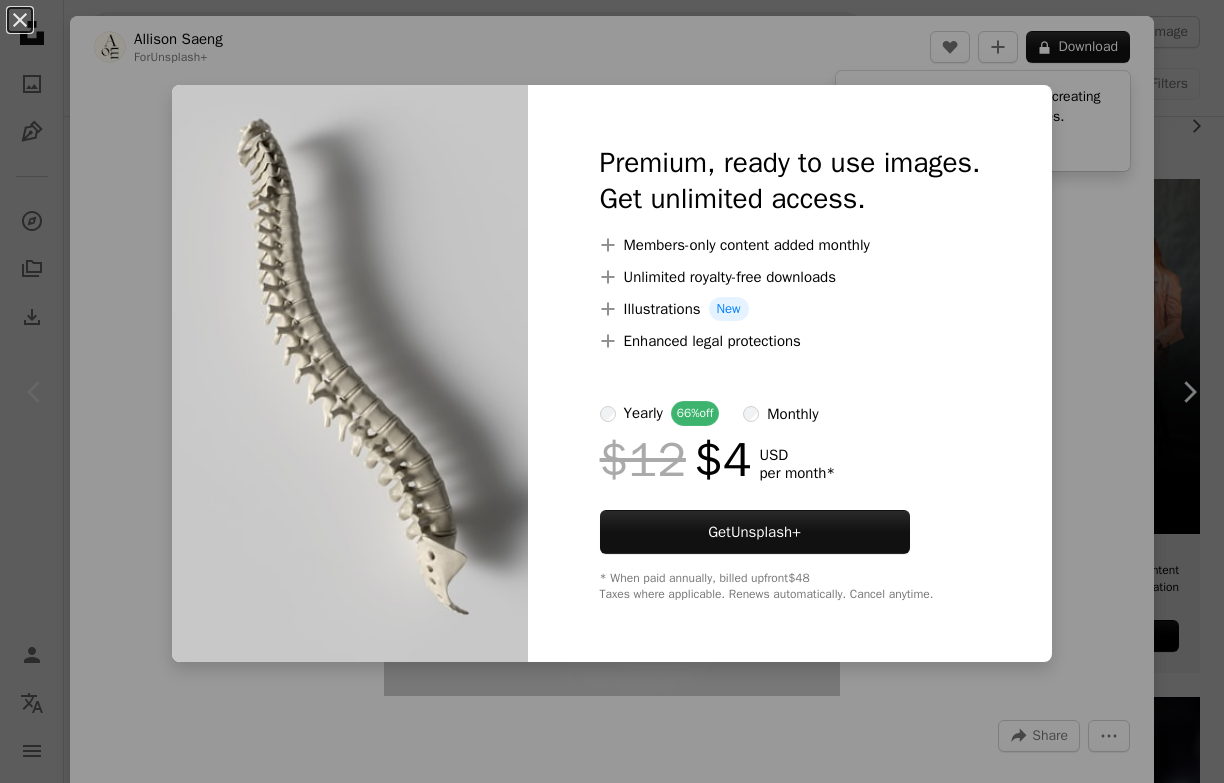 click on "An X shape Premium, ready to use images. Get unlimited access. A plus sign Members-only content added monthly A plus sign Unlimited royalty-free downloads A plus sign Illustrations  New A plus sign Enhanced legal protections yearly 66%  off monthly $12   $4 USD per month * Get  Unsplash+ * When paid annually, billed upfront  $48 Taxes where applicable. Renews automatically. Cancel anytime." at bounding box center [612, 391] 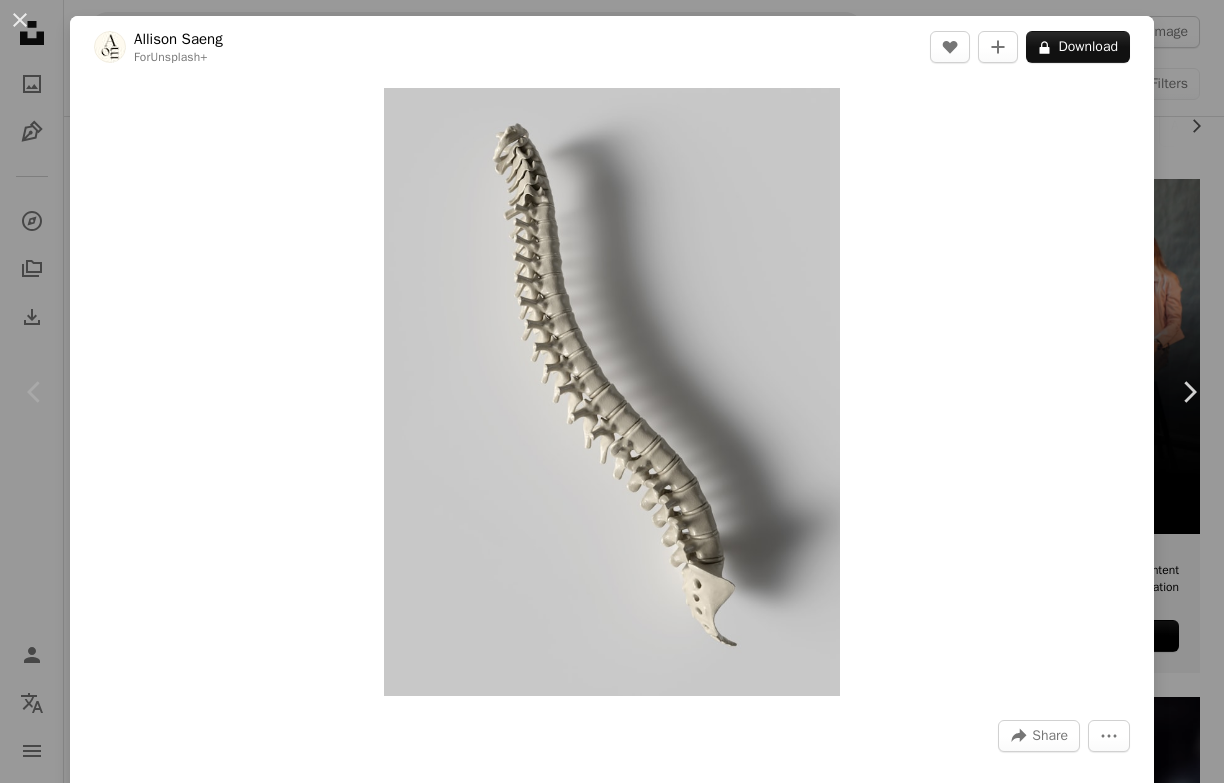 click on "An X shape Chevron left Chevron right [USERNAME] For  Unsplash+ A heart A plus sign A lock Download Zoom in A forward-right arrow Share More Actions Calendar outlined Published on  March 1, 2023 Safety Licensed under the  Unsplash+ License wallpaper background full hd wallpaper 4K Images laptop wallpaper iphone wallpaper full screen wallpaper medical study screensaver 3d render digital image skeleton render anatomy structure imac wallpaper backbone Backgrounds From this series Chevron right Plus sign for Unsplash+ Plus sign for Unsplash+ Plus sign for Unsplash+ Plus sign for Unsplash+ Plus sign for Unsplash+ Plus sign for Unsplash+ Plus sign for Unsplash+ Plus sign for Unsplash+ Plus sign for Unsplash+ Plus sign for Unsplash+ Related images Plus sign for Unsplash+ A heart A plus sign [USERNAME] For  Unsplash+ A lock Download Plus sign for Unsplash+ A heart A plus sign [USERNAME] For  Unsplash+ A lock Download Plus sign for Unsplash+ A heart A plus sign [USERNAME] For  Unsplash+ A lock Download" at bounding box center [612, 391] 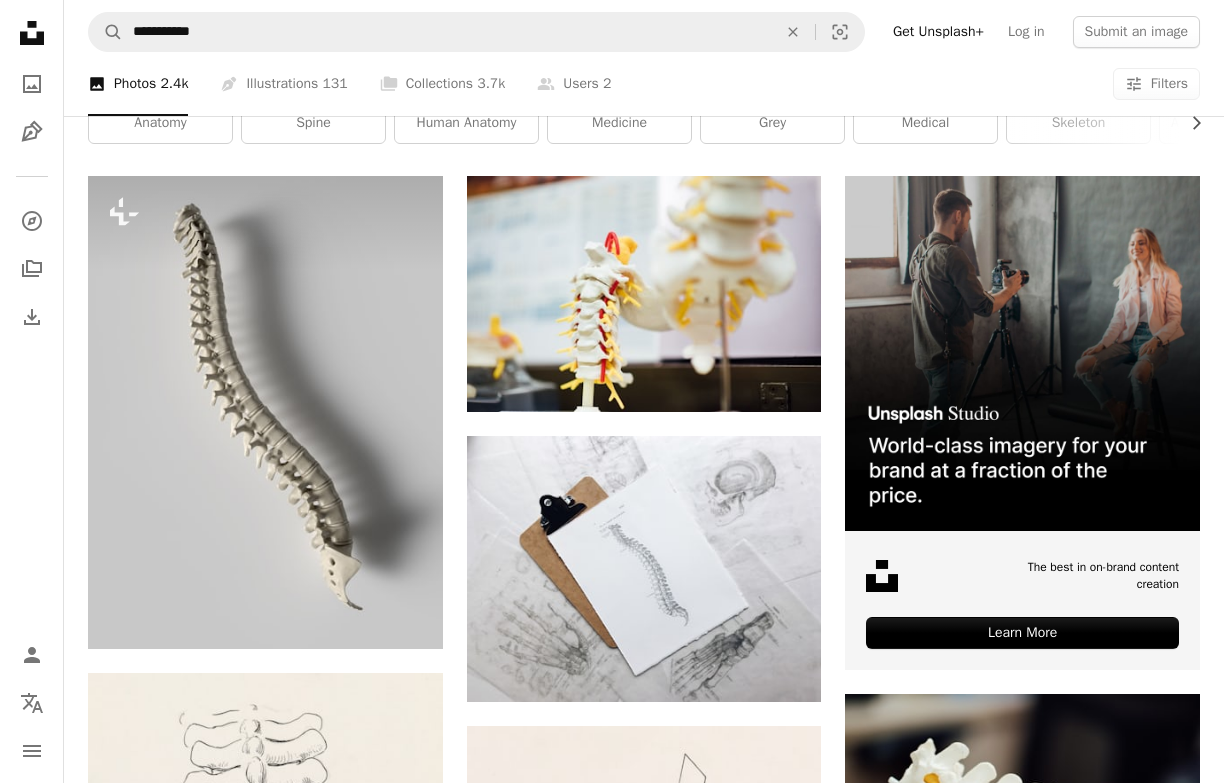 scroll, scrollTop: 349, scrollLeft: 0, axis: vertical 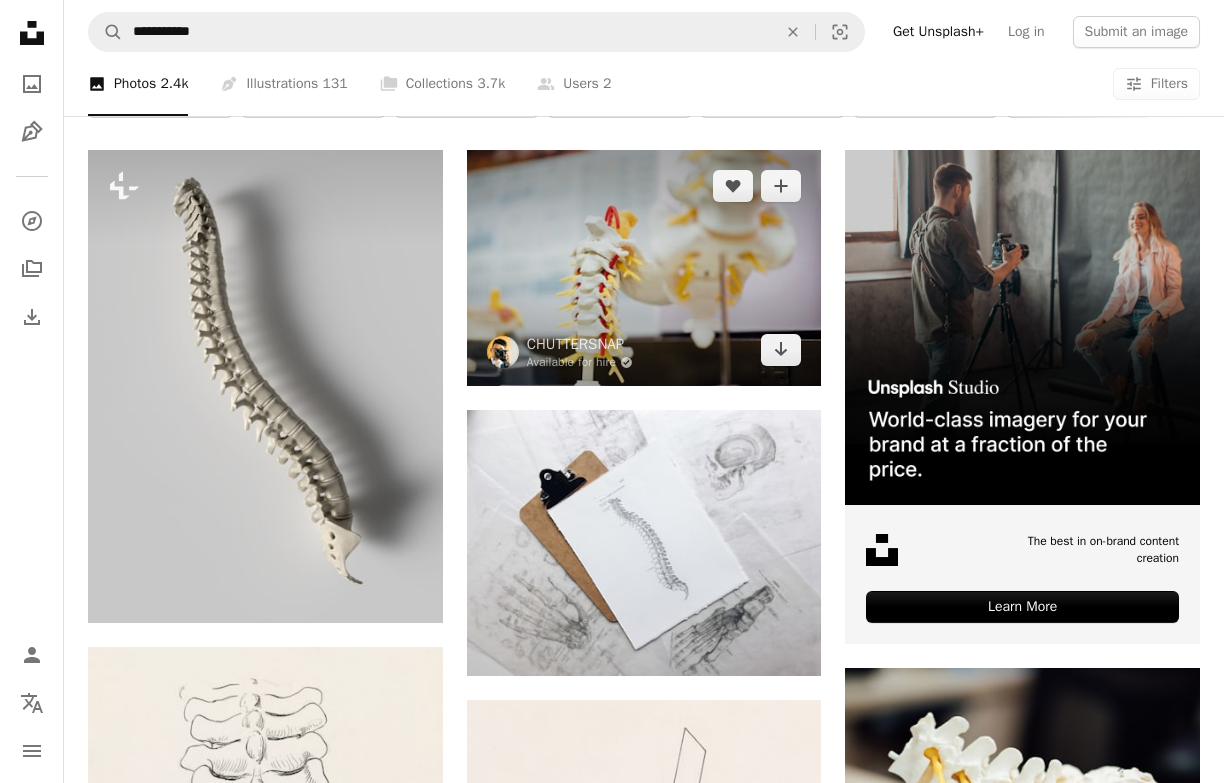 click at bounding box center (644, 268) 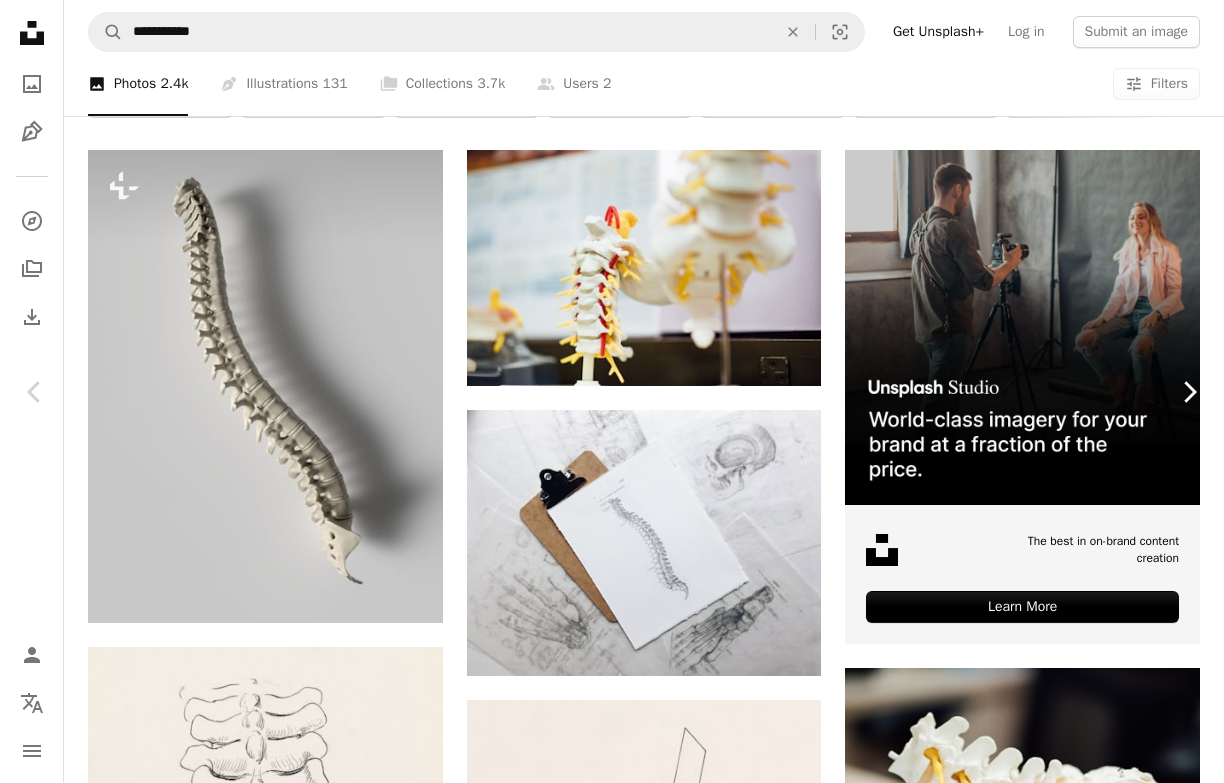 click on "Chevron right" 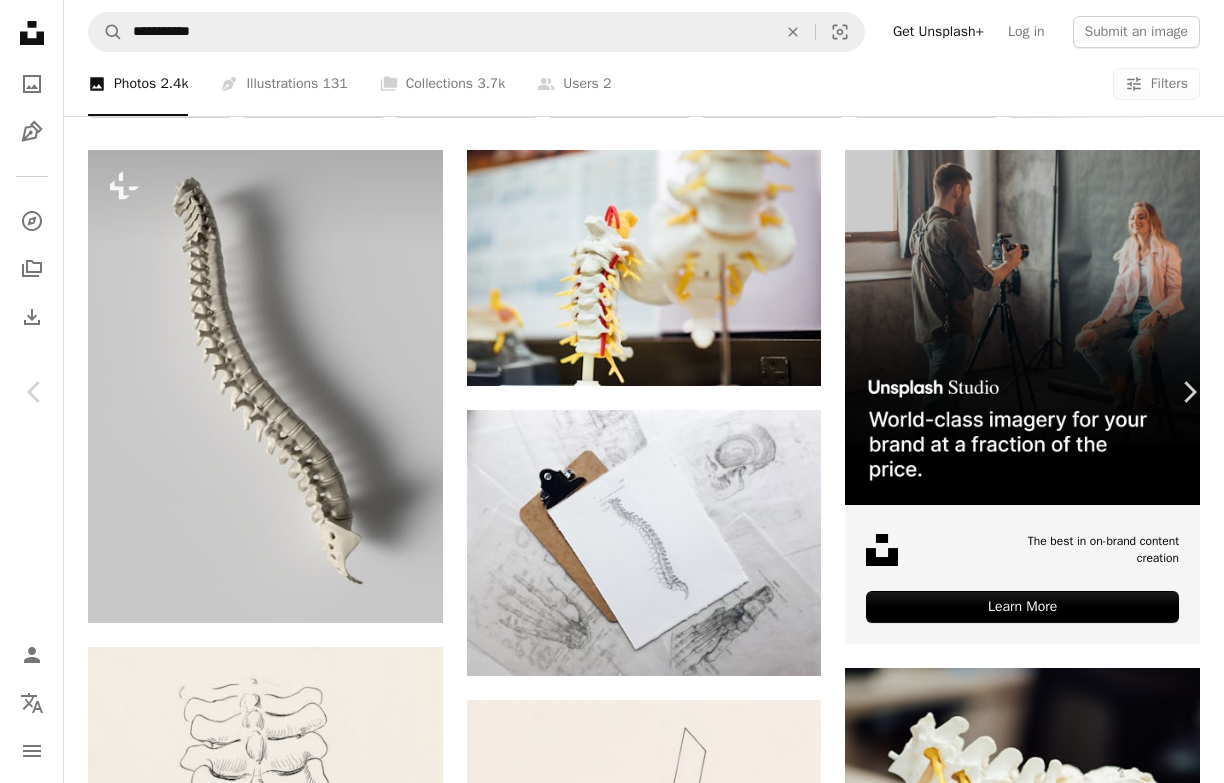 click on "Download free" at bounding box center (1040, 4402) 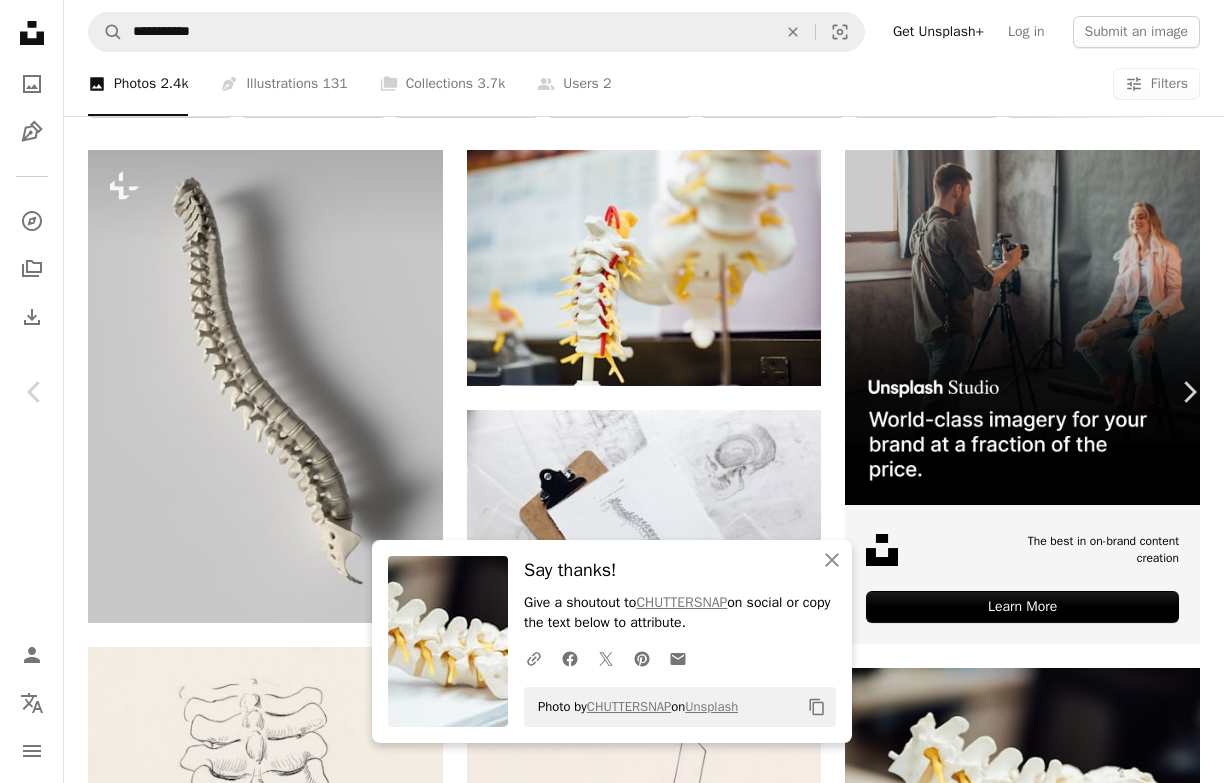 click on "An X shape Chevron left Chevron right An X shape Close Say thanks! Give a shoutout to  CHUTTERSNAP  on social or copy the text below to attribute. A URL sharing icon (chains) Facebook icon X (formerly Twitter) icon Pinterest icon An envelope Photo by  CHUTTERSNAP  on  Unsplash
Copy content CHUTTERSNAP Available for hire A checkmark inside of a circle A heart A plus sign Download free Chevron down Zoom in Views 2,998,804 Downloads 24,304 A forward-right arrow Share Info icon Info More Actions Calendar outlined Published on  June 26, 2021 Camera NIKON CORPORATION, NIKON Z 6 Safety Free to use under the  Unsplash License doctor medical medicine skeleton healing pain anatomy spine human anatomy chiropractor medic human physiology anatomical spinal health medical model back correction manipulation of the back brown Backgrounds Browse premium related images on iStock  |  Save 20% with code UNSPLASH20 View more on iStock  ↗ Related images A heart A plus sign CHUTTERSNAP Available for hire A heart For  For" at bounding box center [612, 4746] 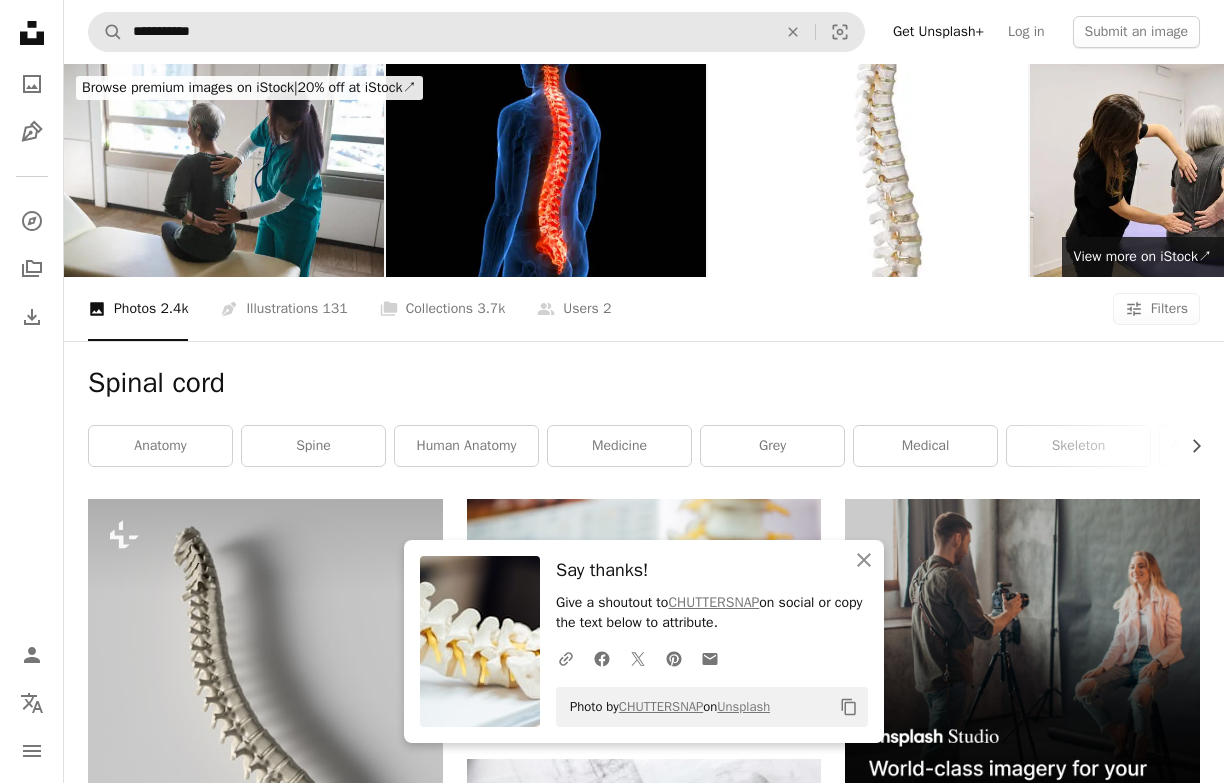 scroll, scrollTop: 0, scrollLeft: 0, axis: both 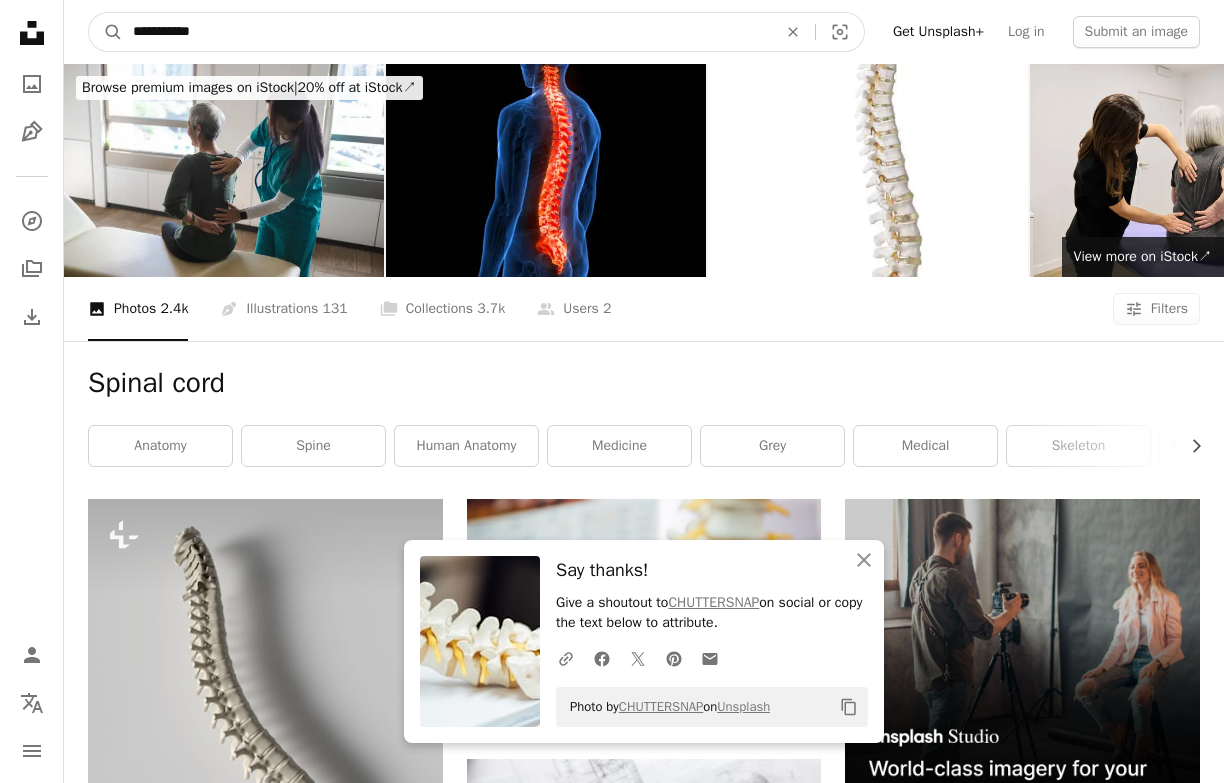 drag, startPoint x: 241, startPoint y: 45, endPoint x: -9, endPoint y: 19, distance: 251.34836 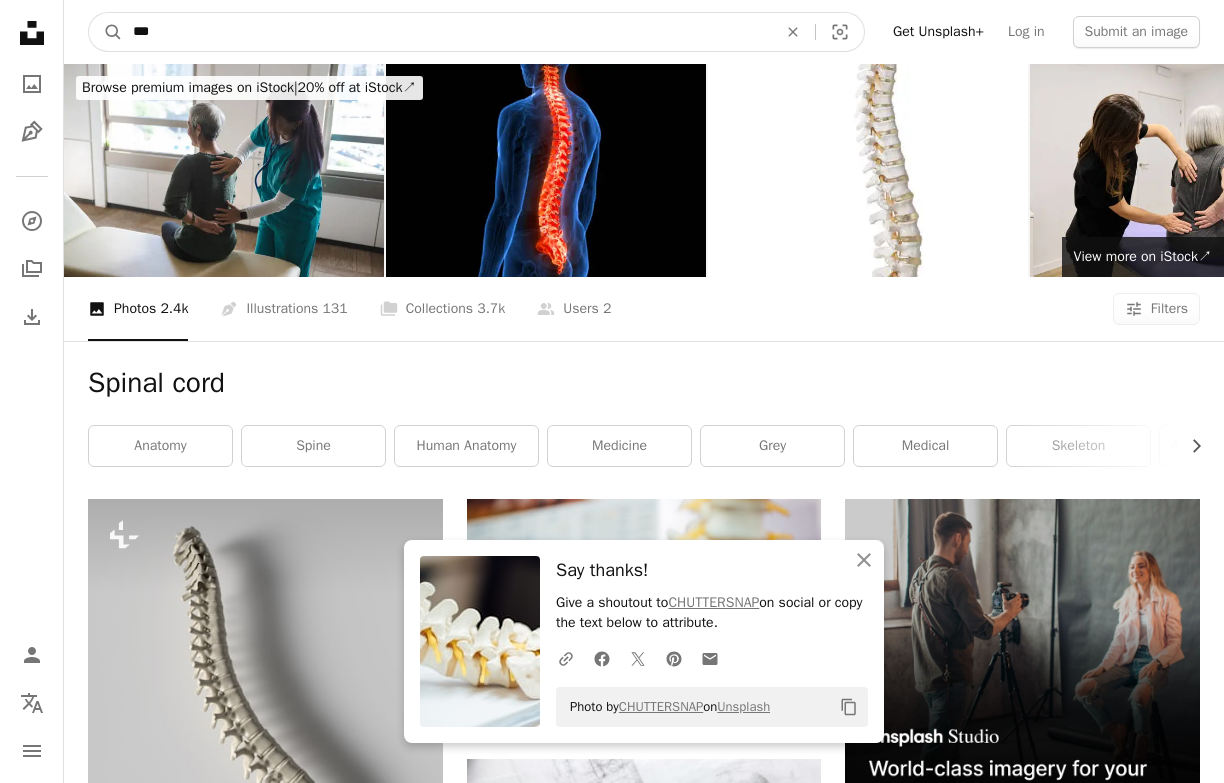 type on "****" 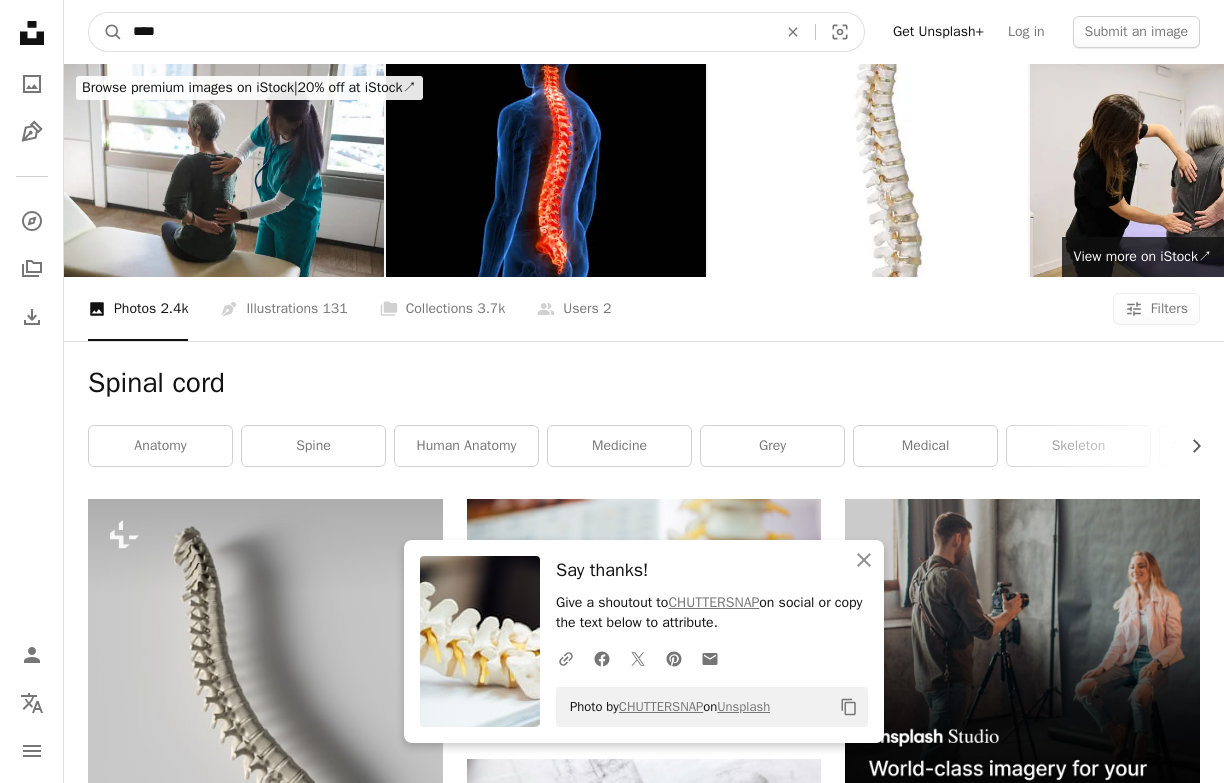 click on "A magnifying glass" at bounding box center (106, 32) 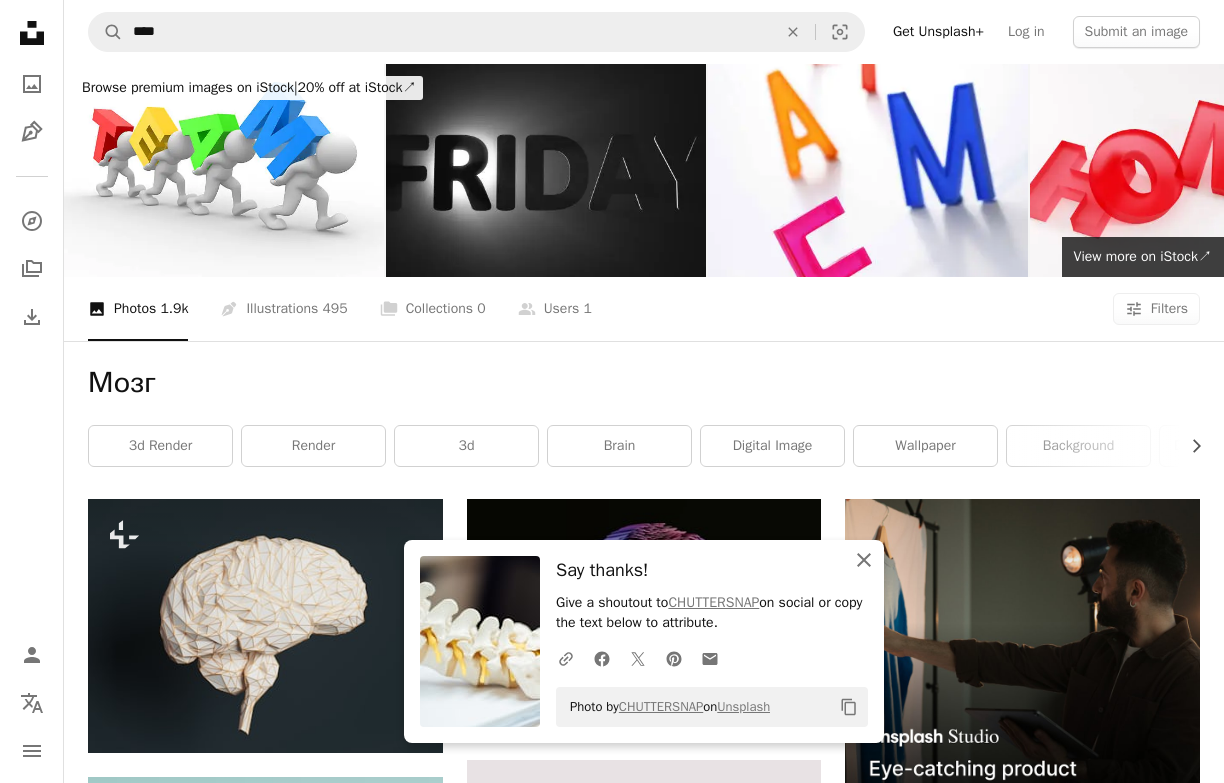 click on "An X shape" 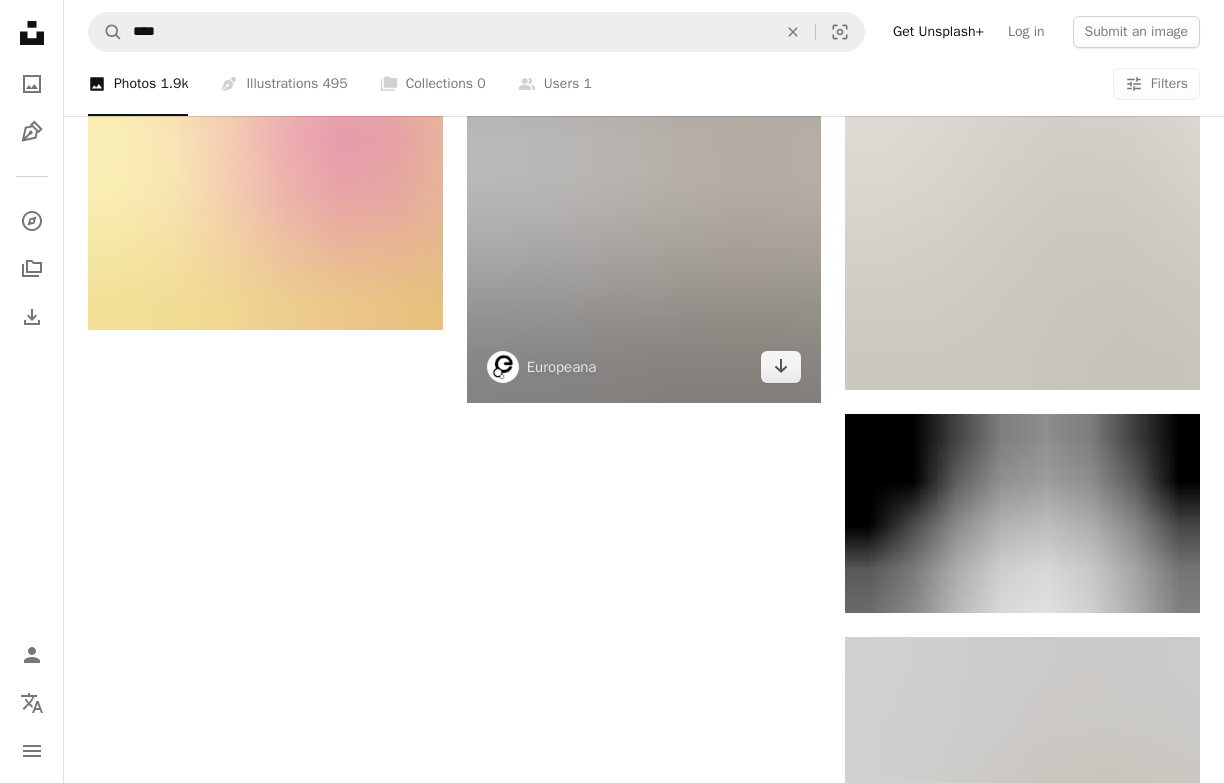 scroll, scrollTop: 2780, scrollLeft: 0, axis: vertical 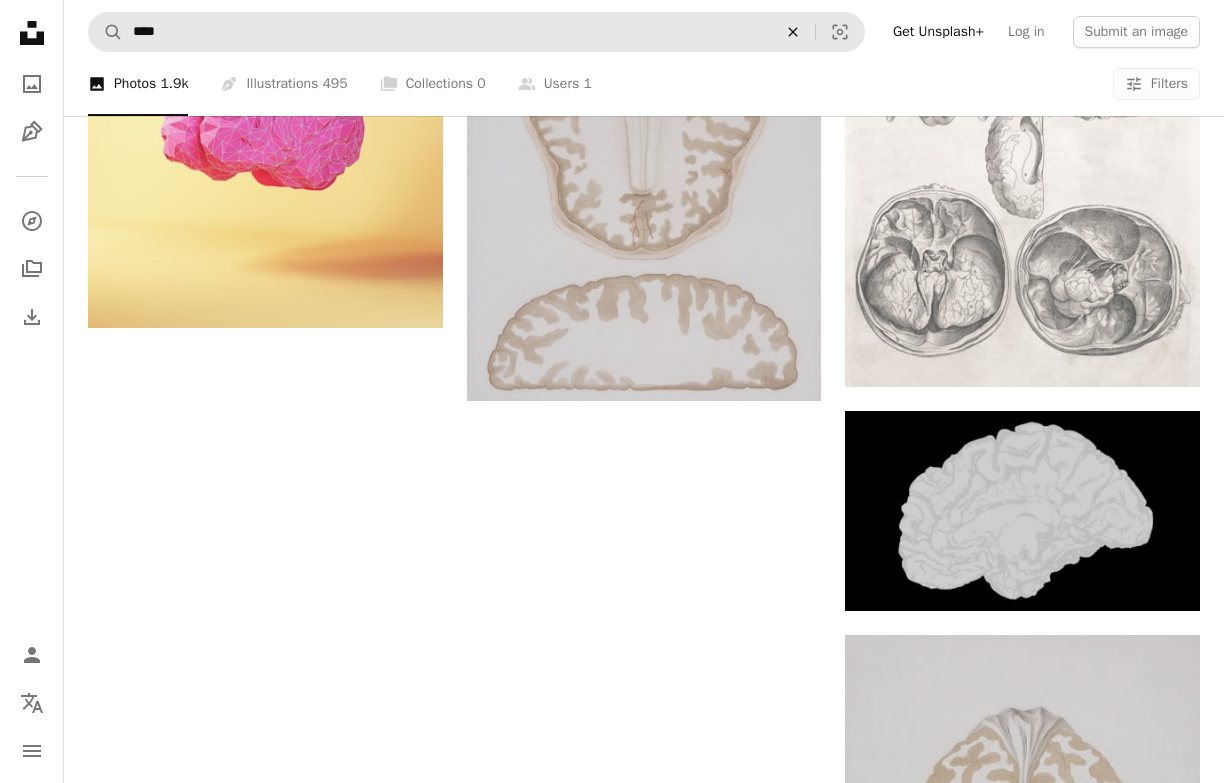 click on "An X shape" 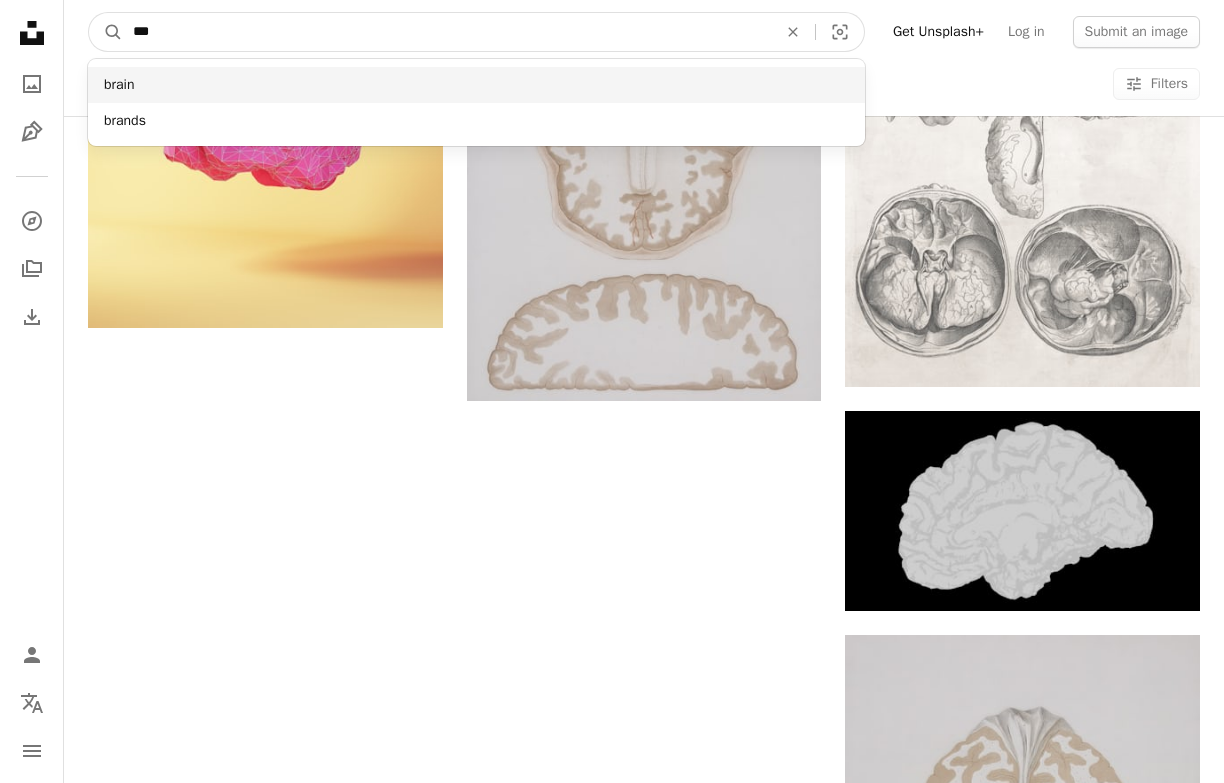 type on "***" 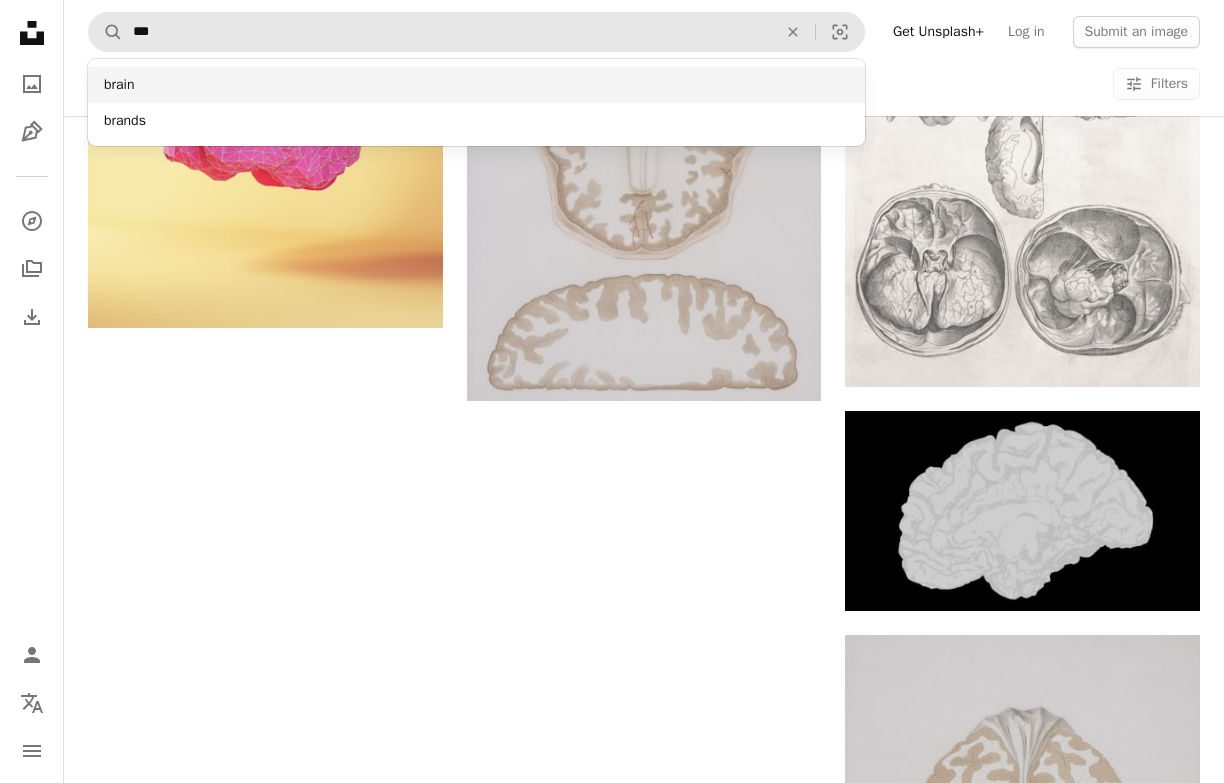 click on "brain" at bounding box center (476, 85) 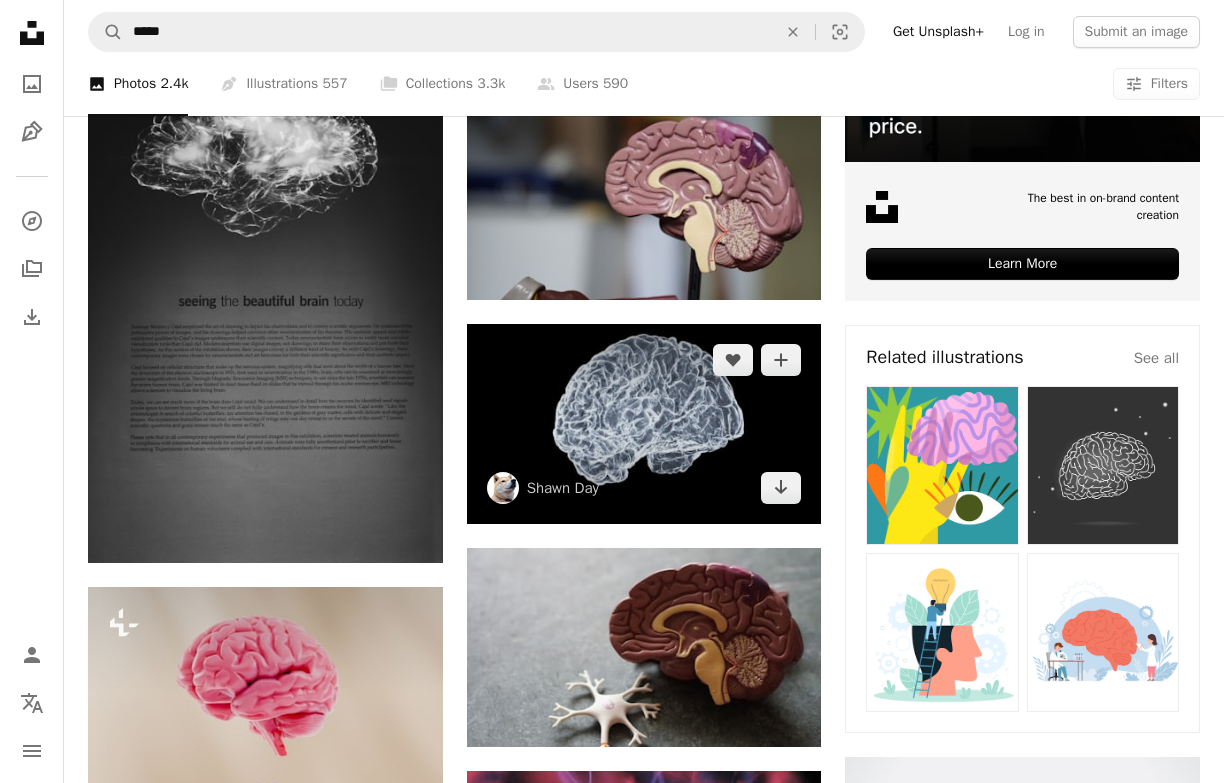 scroll, scrollTop: 633, scrollLeft: 0, axis: vertical 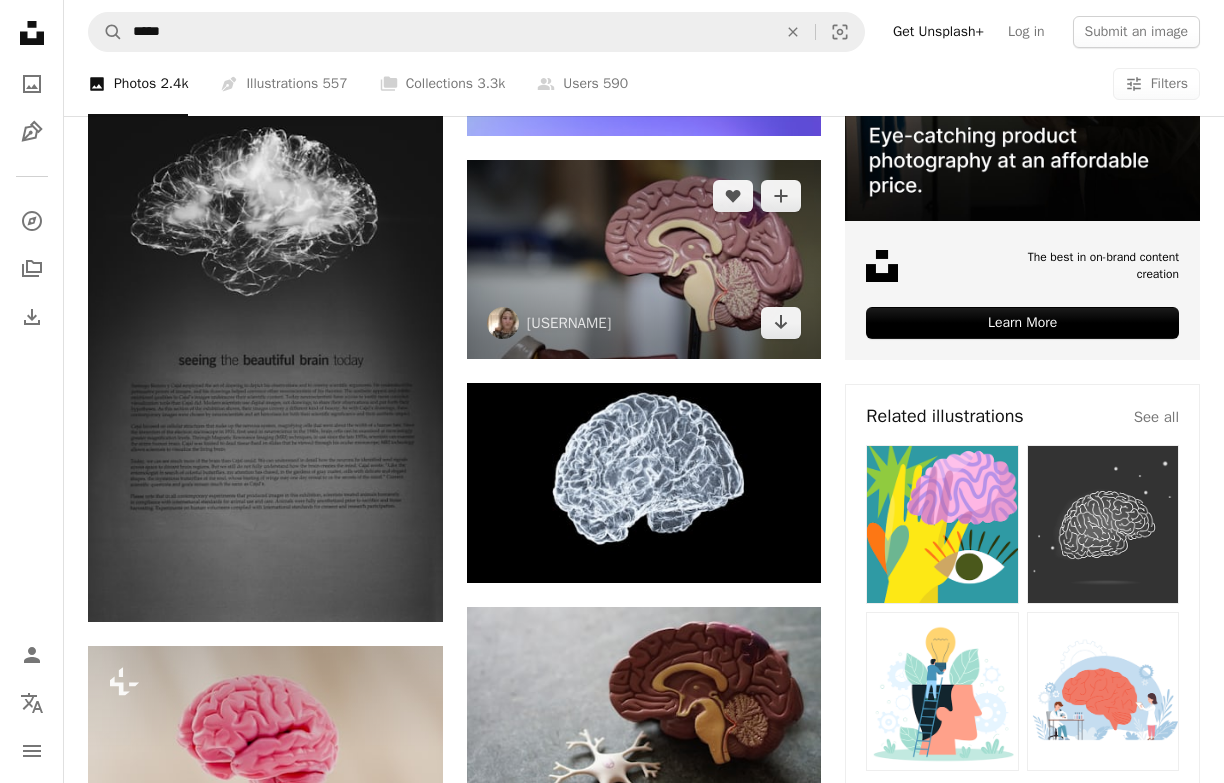 click at bounding box center (644, 260) 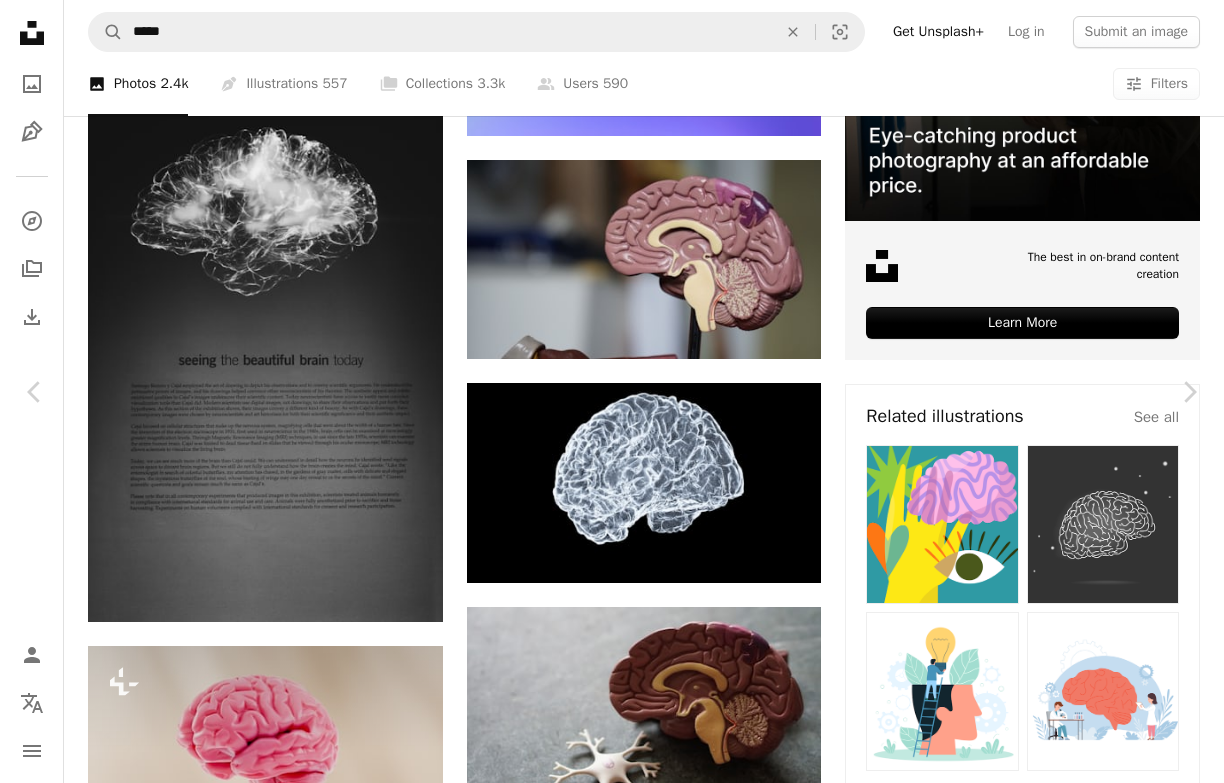 click on "Download free" at bounding box center (1040, 4040) 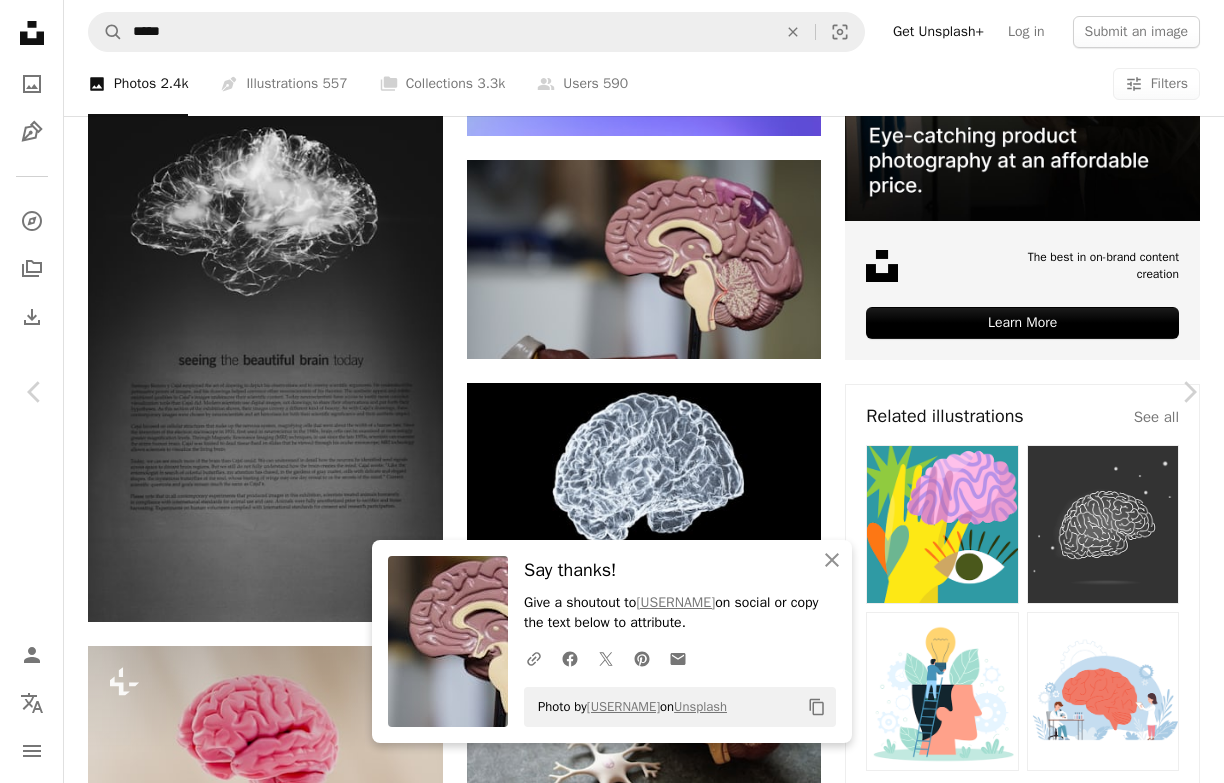 click on "[USERNAME] averey A heart A plus sign Download free Chevron down" at bounding box center [612, 4040] 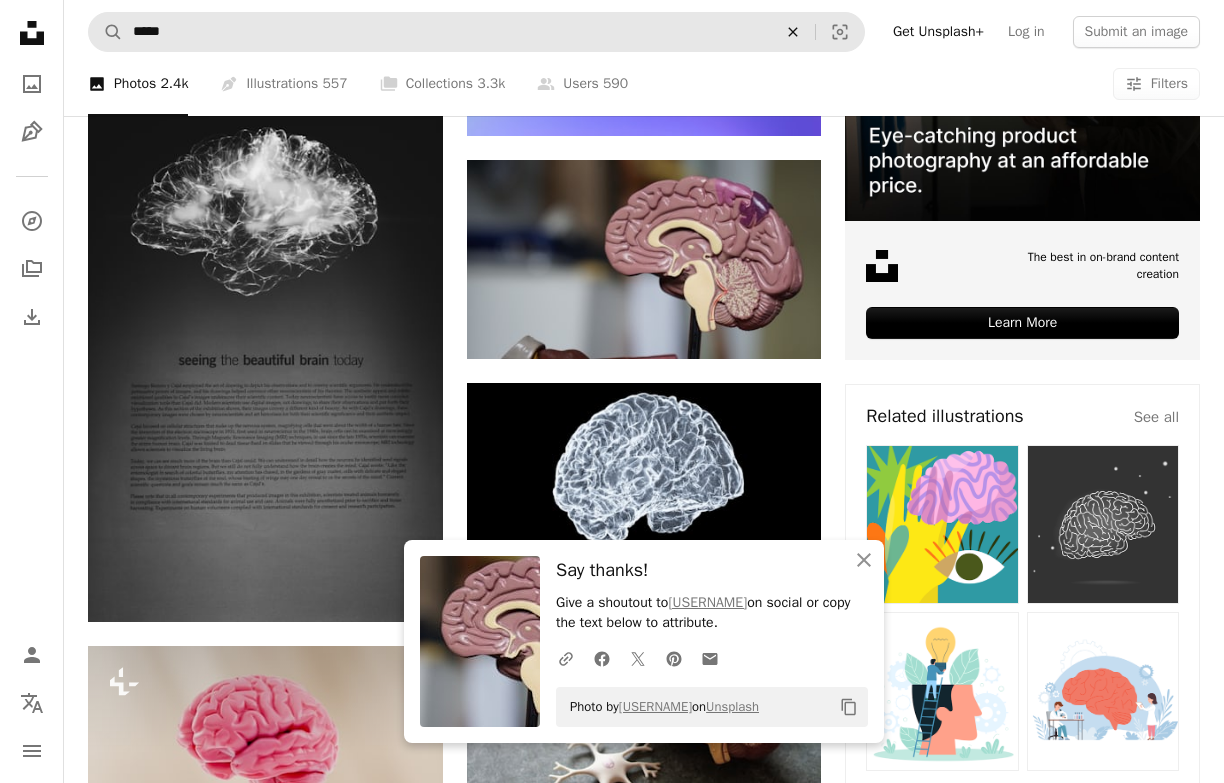 click on "An X shape" 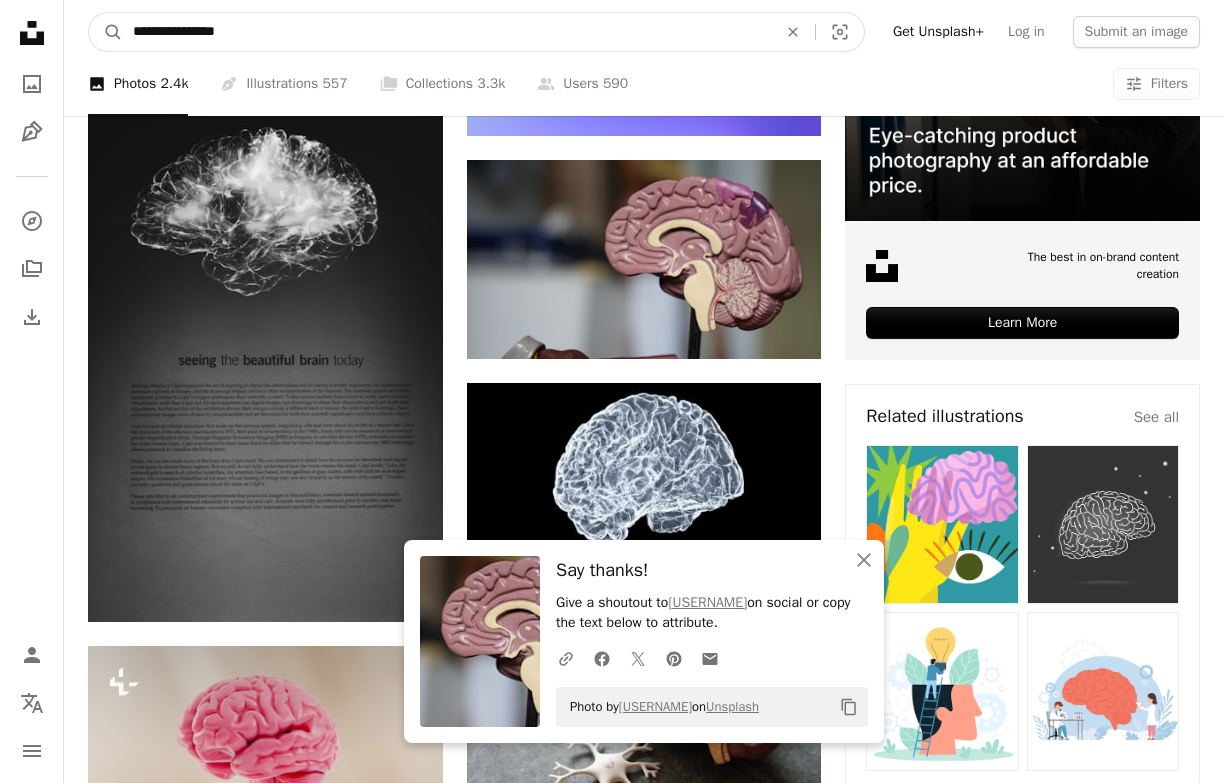 type on "**********" 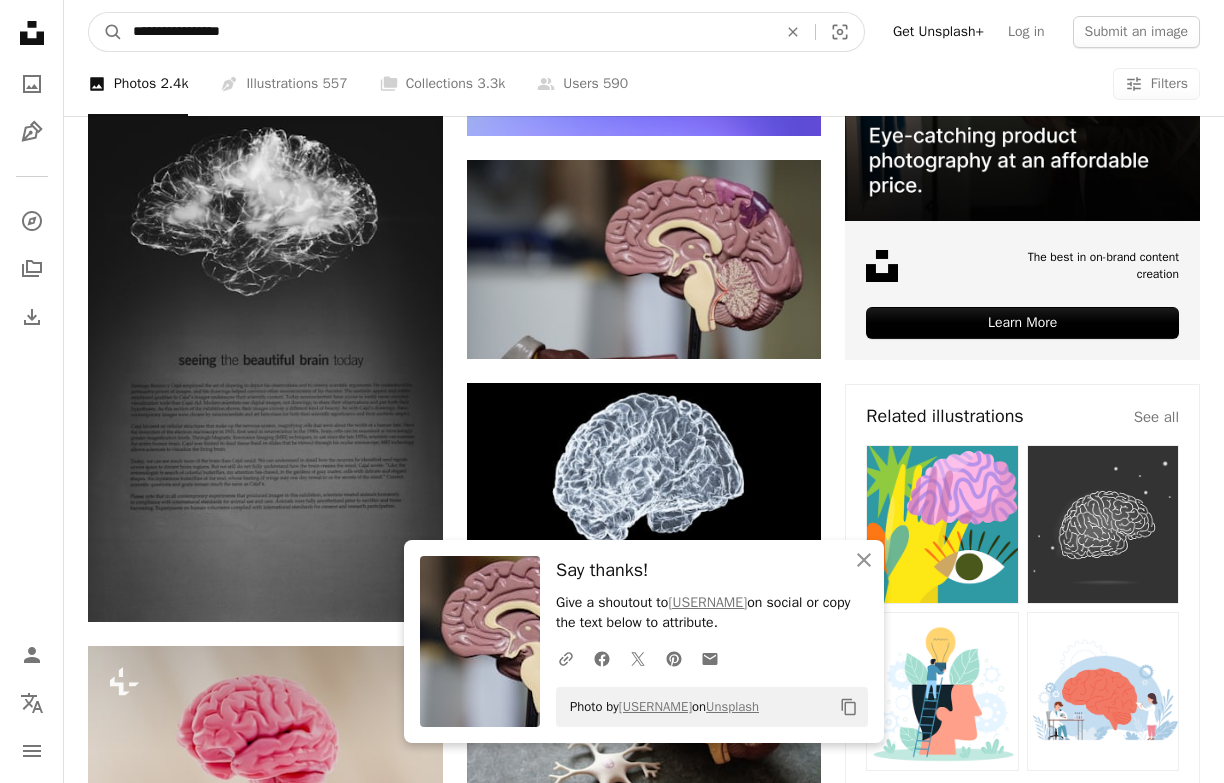 click on "A magnifying glass" at bounding box center (106, 32) 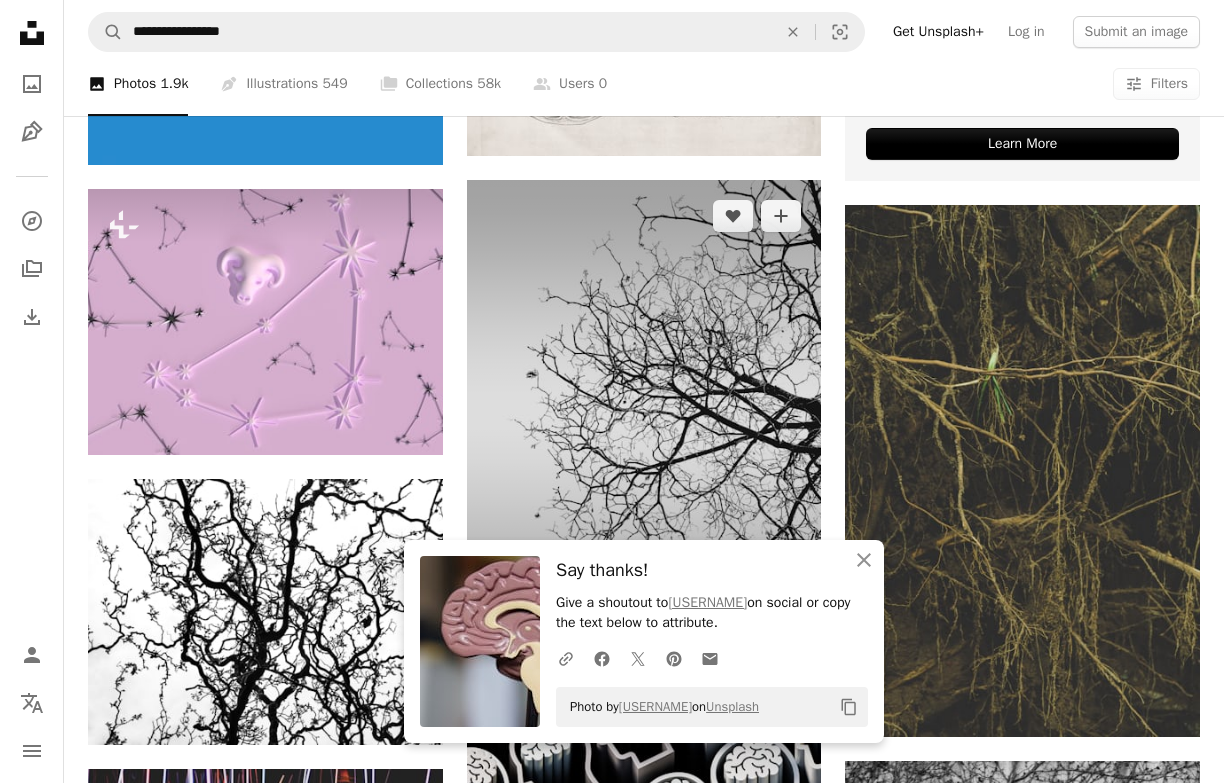 scroll, scrollTop: 820, scrollLeft: 0, axis: vertical 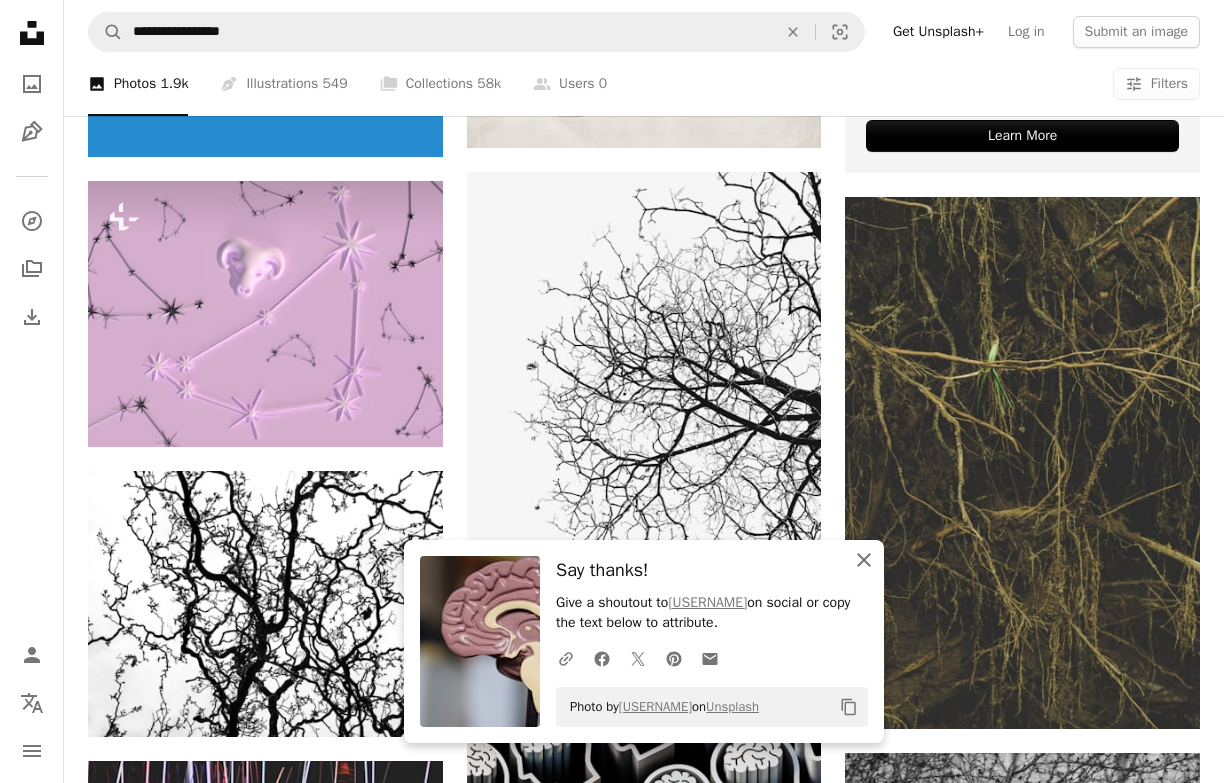 click on "An X shape" 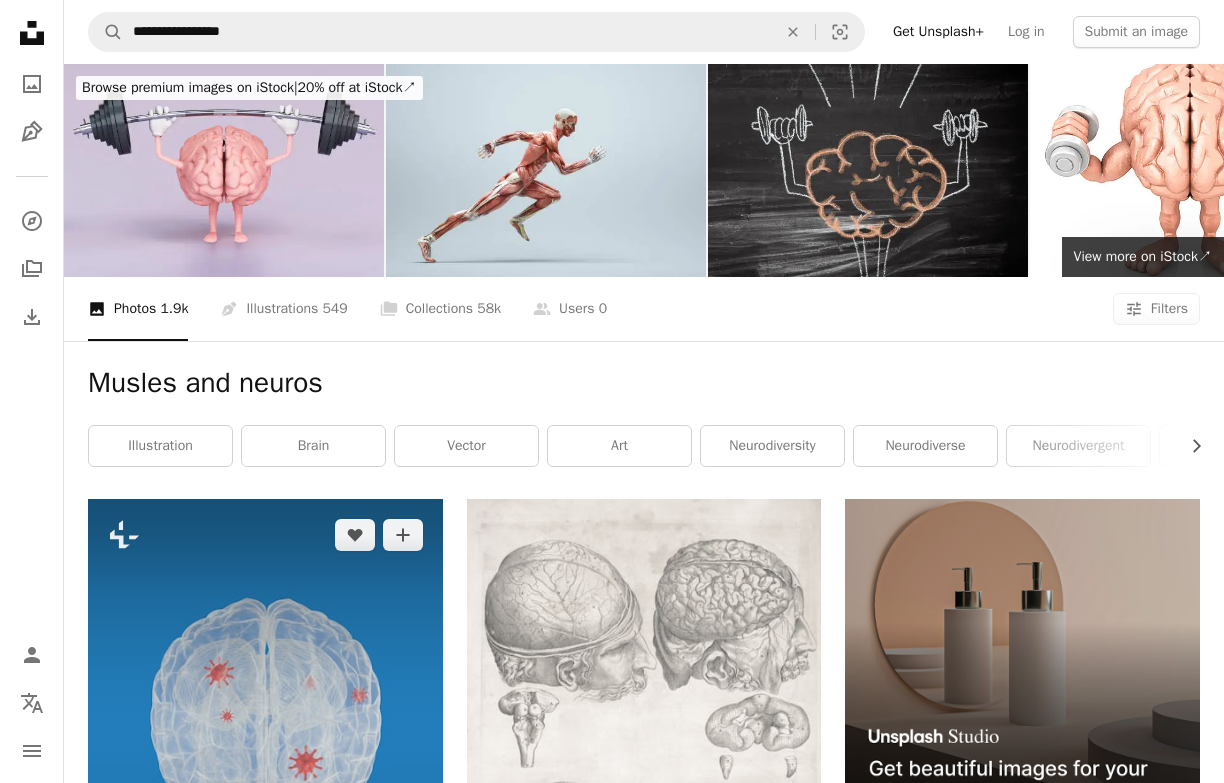 scroll, scrollTop: 0, scrollLeft: 0, axis: both 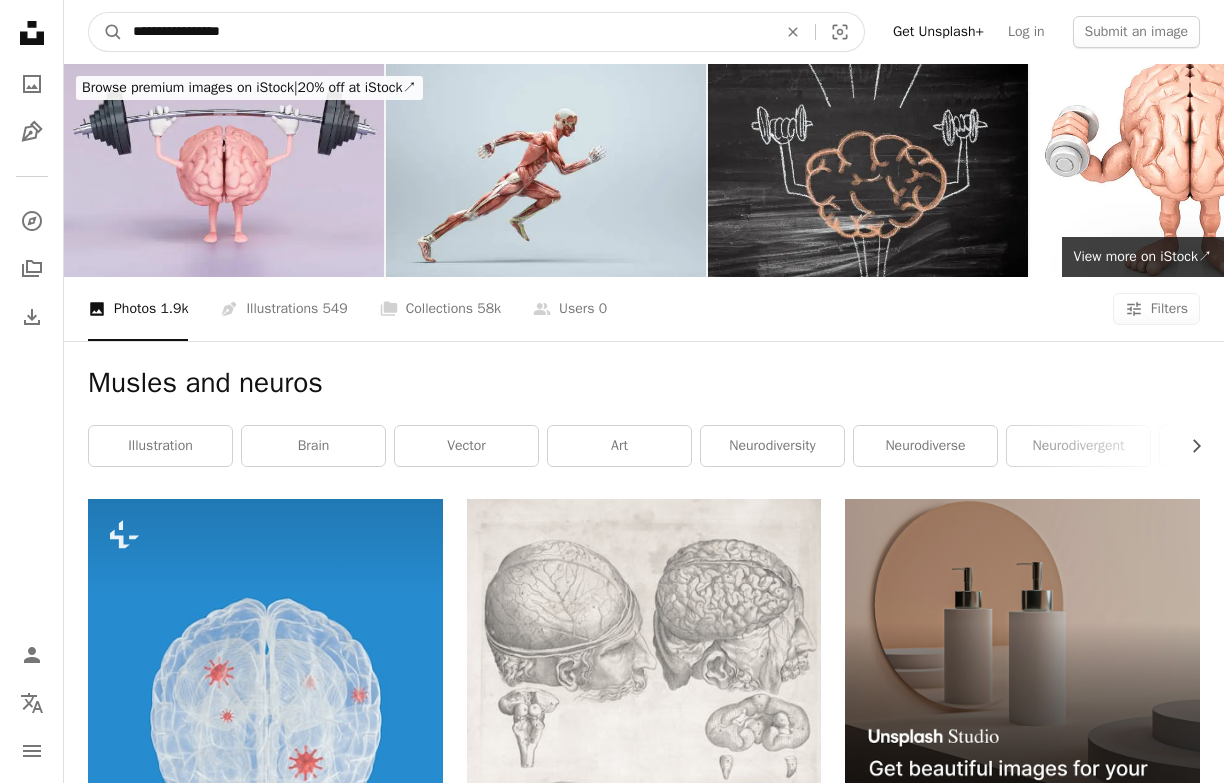click on "**********" at bounding box center (447, 32) 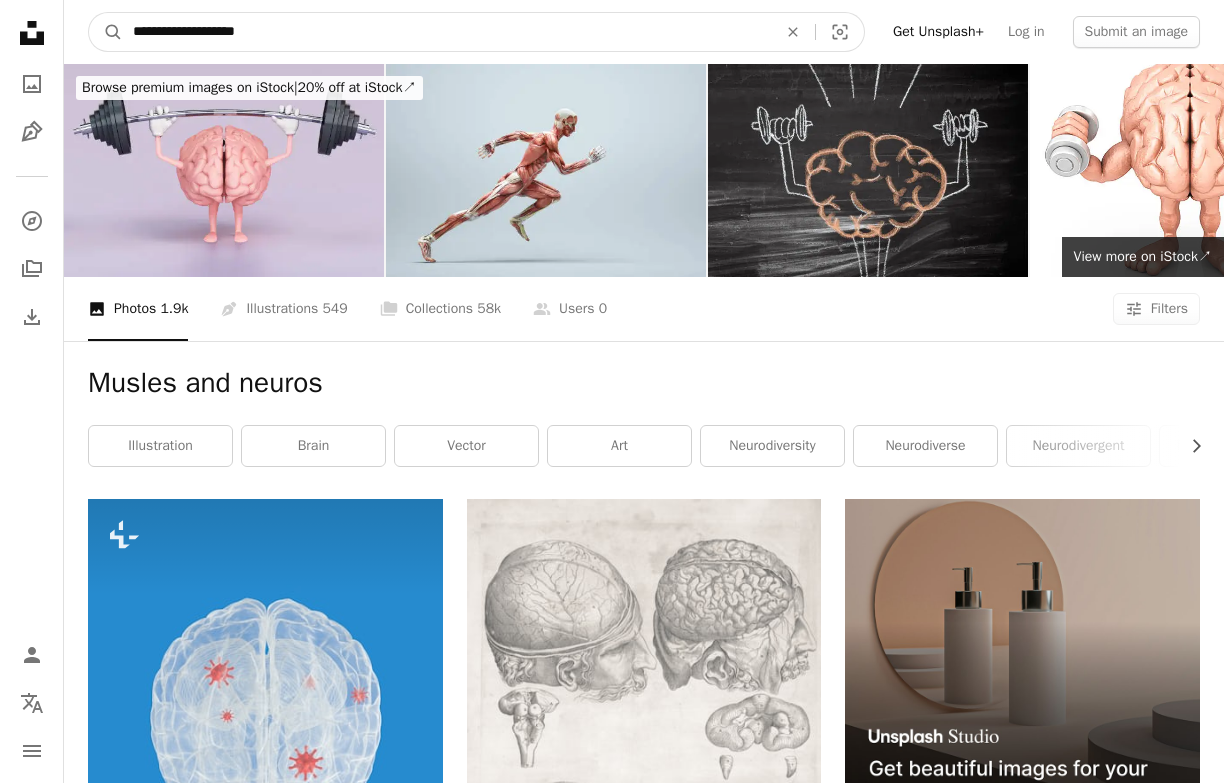 click on "A magnifying glass" at bounding box center (106, 32) 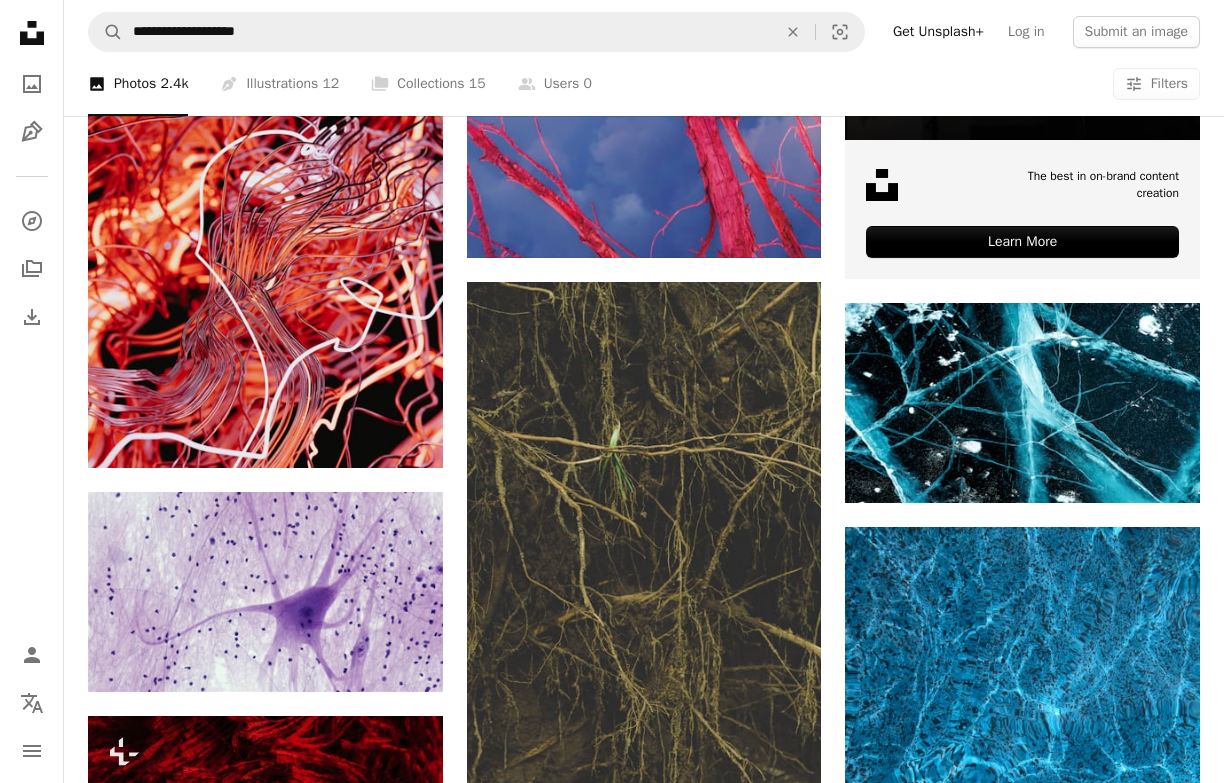 scroll, scrollTop: 804, scrollLeft: 0, axis: vertical 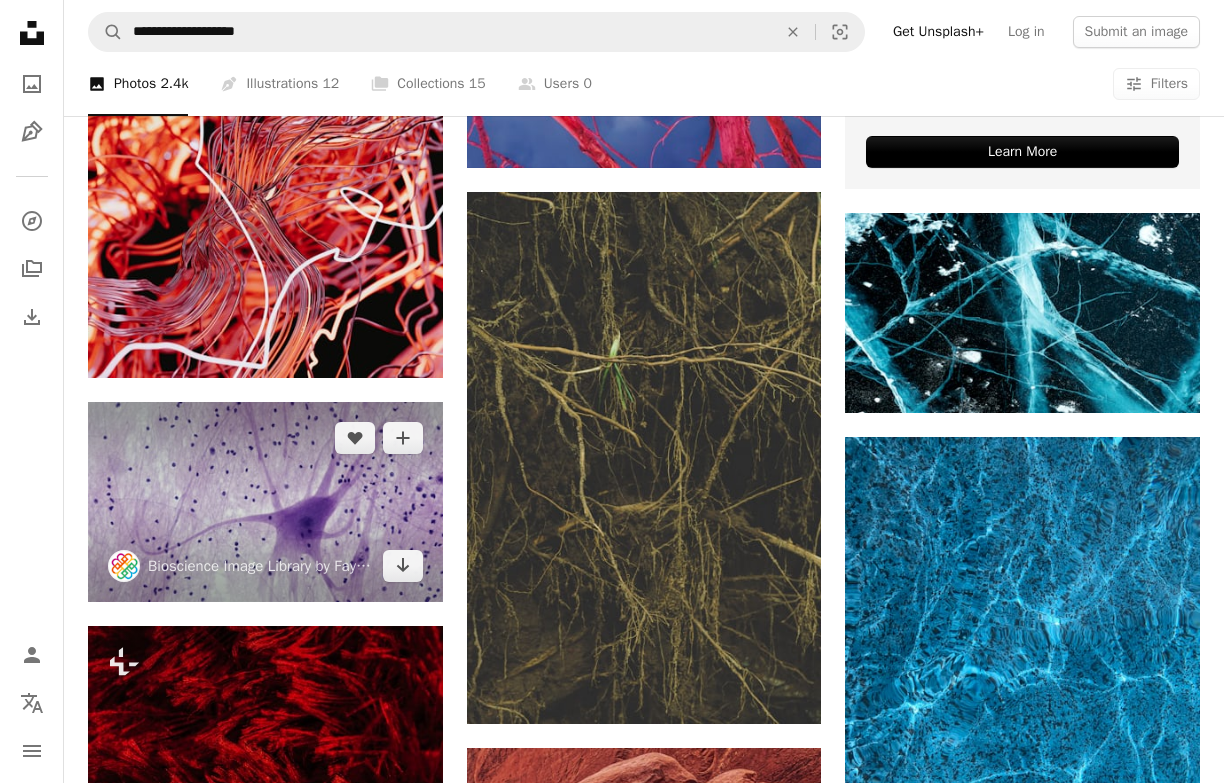 click at bounding box center (265, 501) 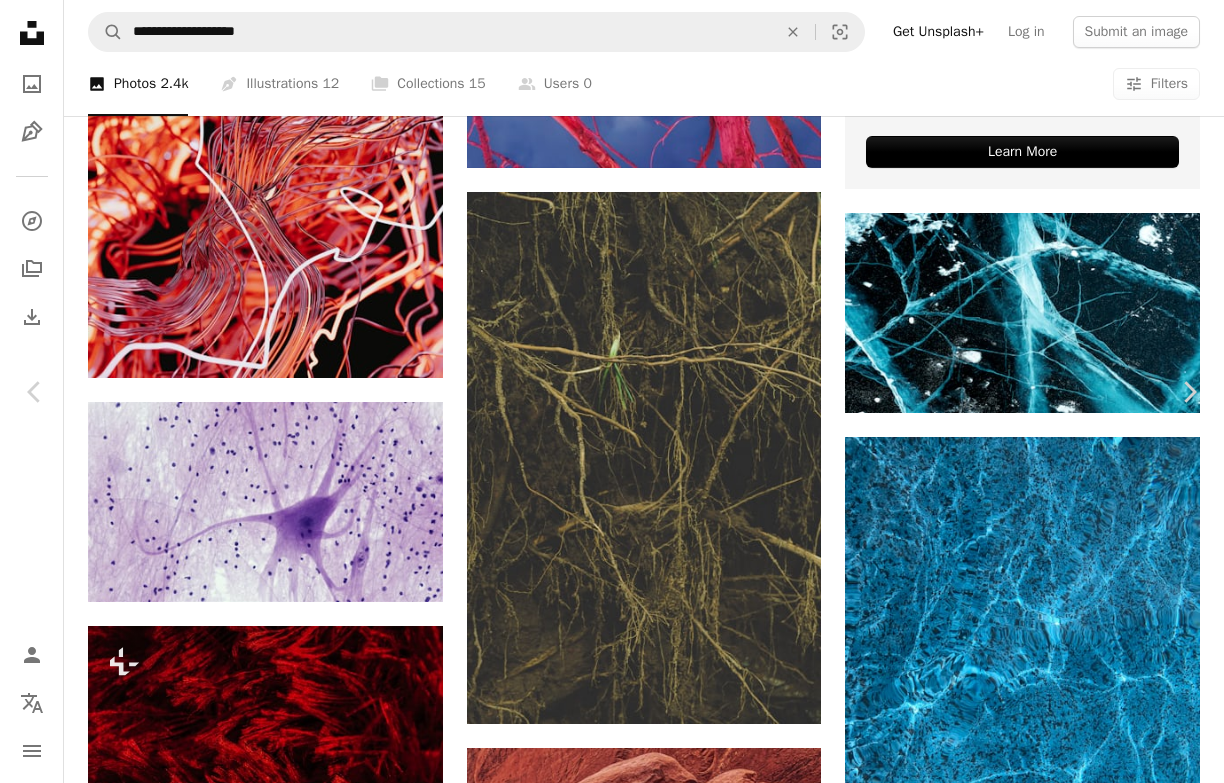 scroll, scrollTop: 0, scrollLeft: 0, axis: both 